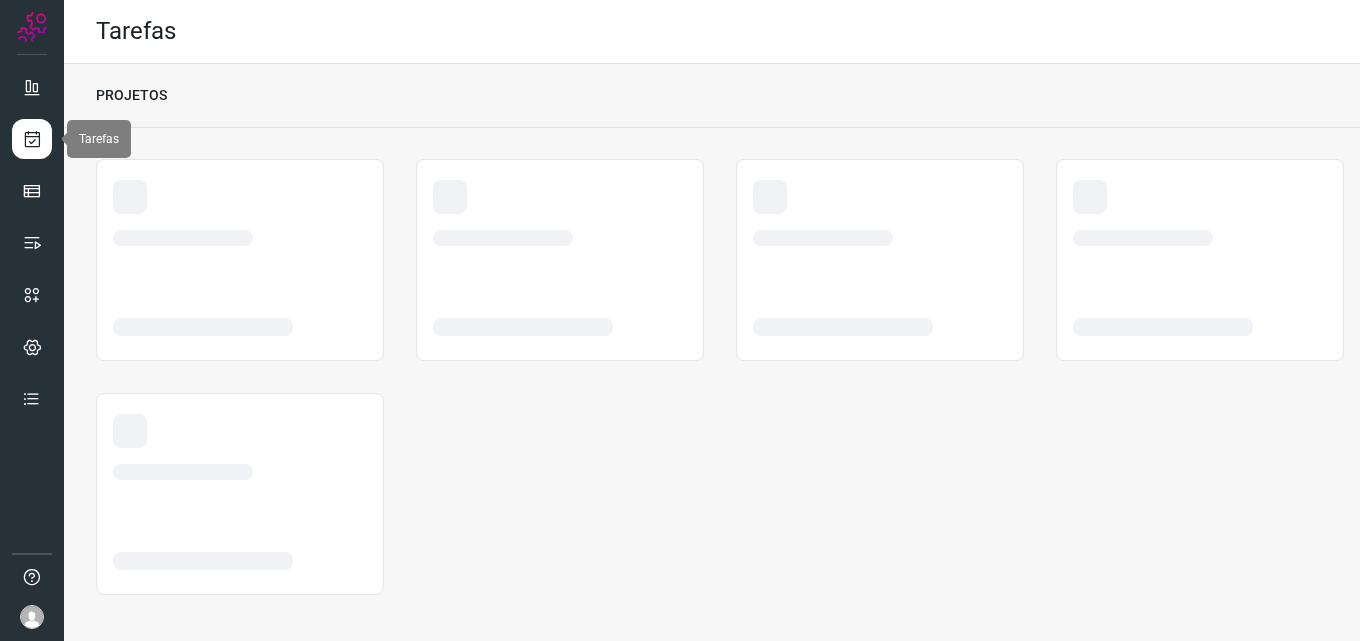 scroll, scrollTop: 0, scrollLeft: 0, axis: both 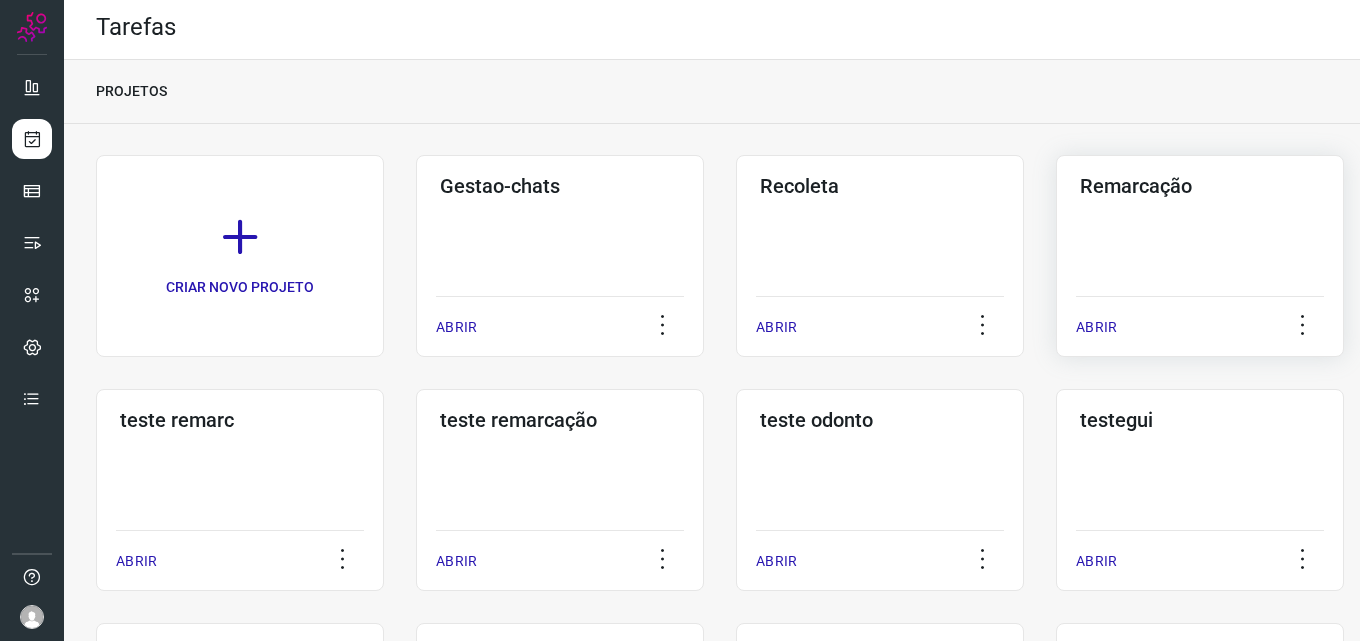 click on "Remarcação  ABRIR" 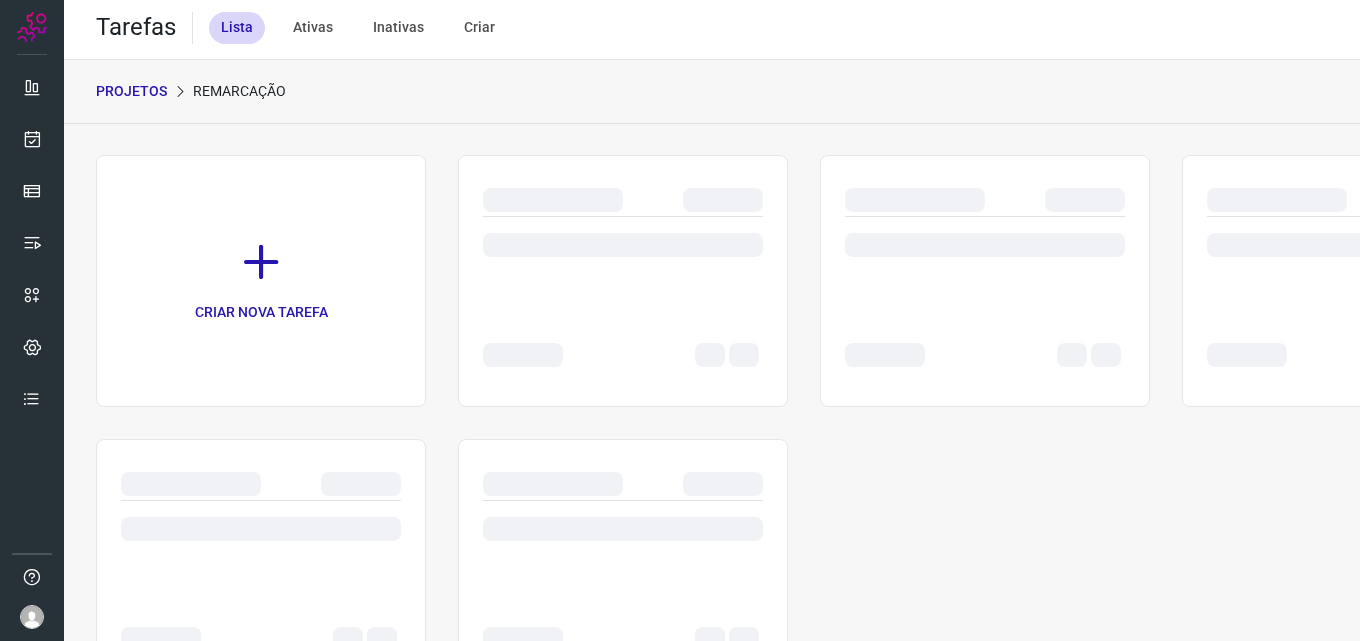 scroll, scrollTop: 0, scrollLeft: 0, axis: both 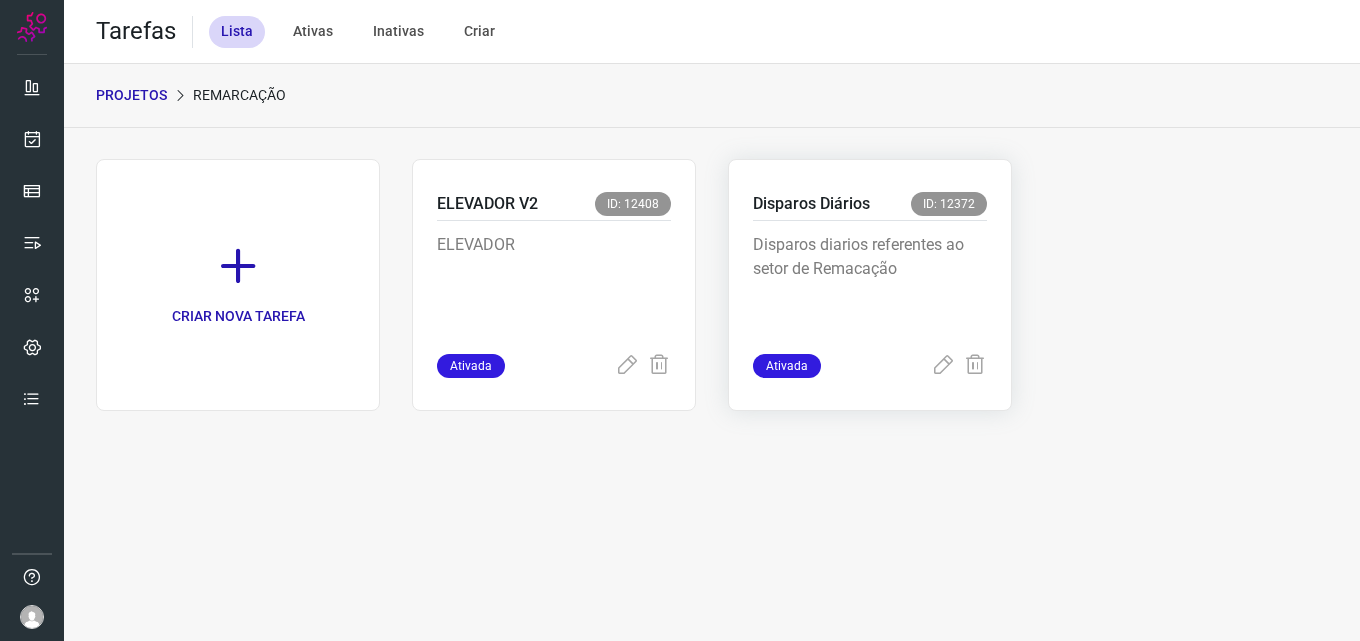 click on "Disparos diarios referentes ao setor de Remacação" at bounding box center [870, 283] 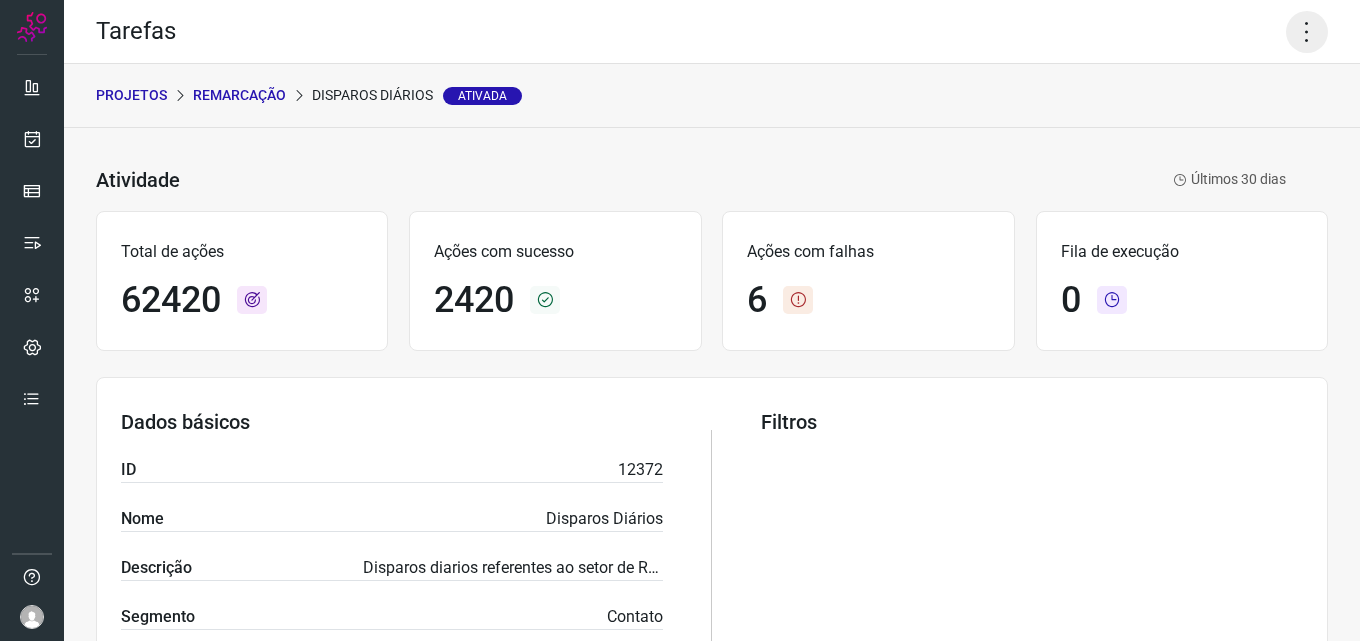 click 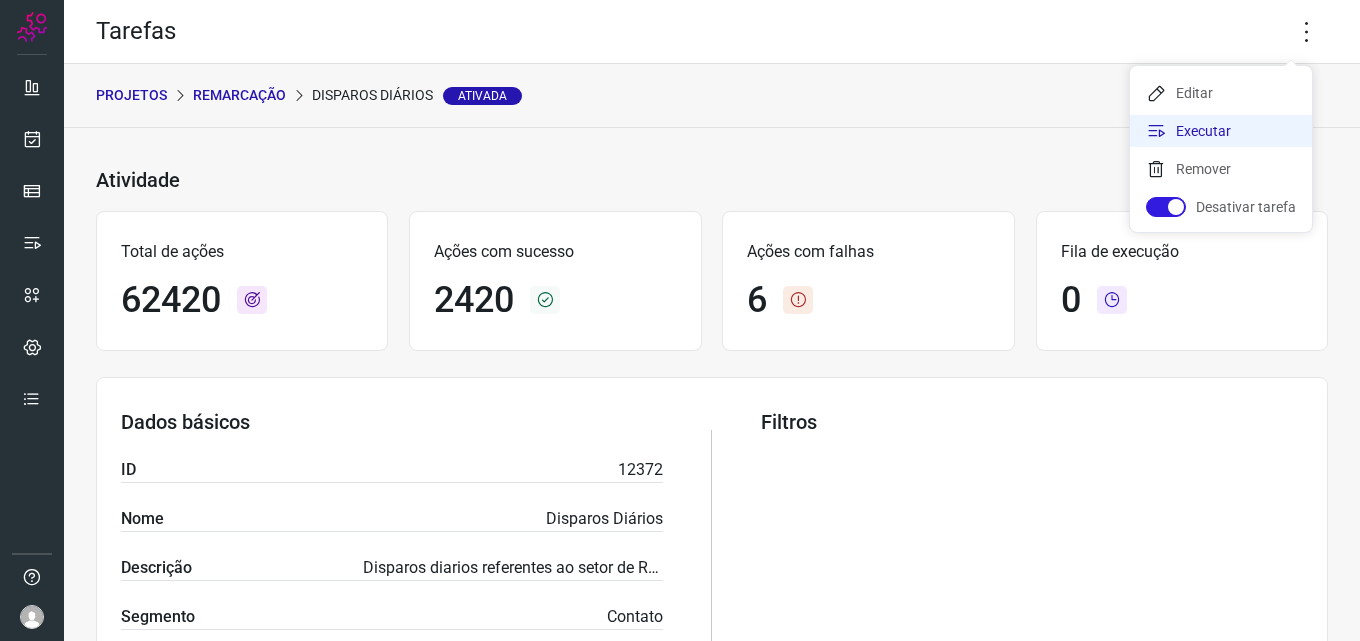 click on "Executar" 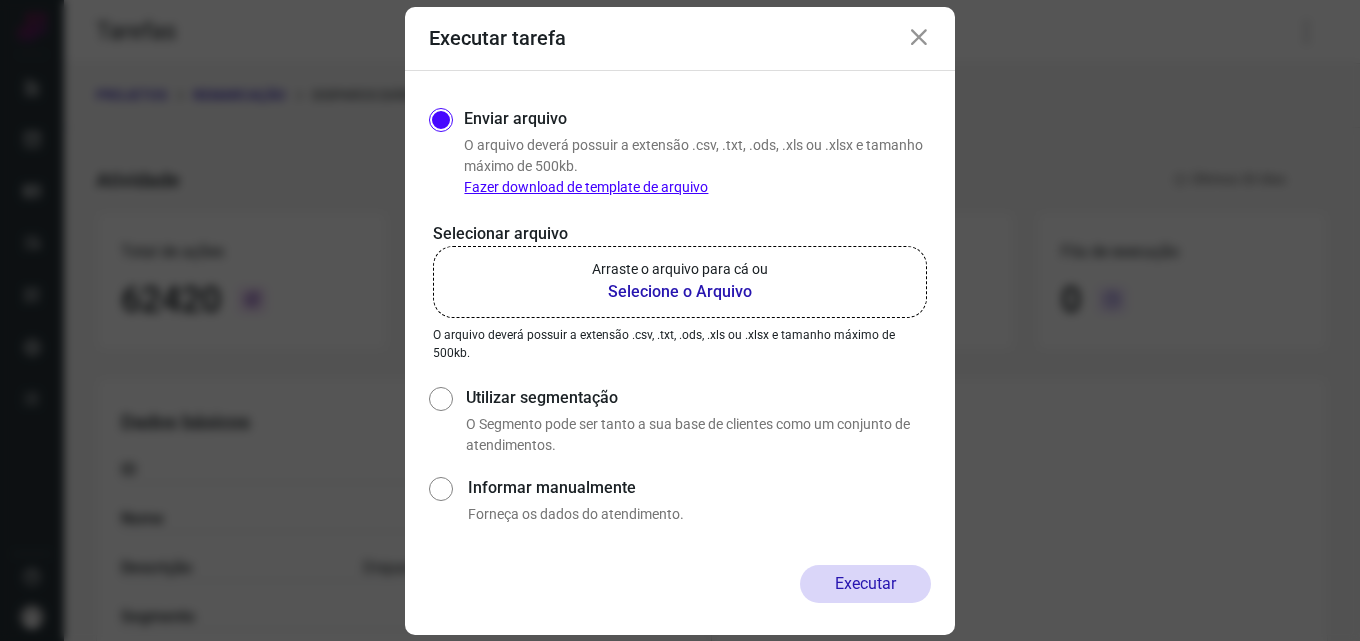 click on "Selecione o Arquivo" at bounding box center [680, 292] 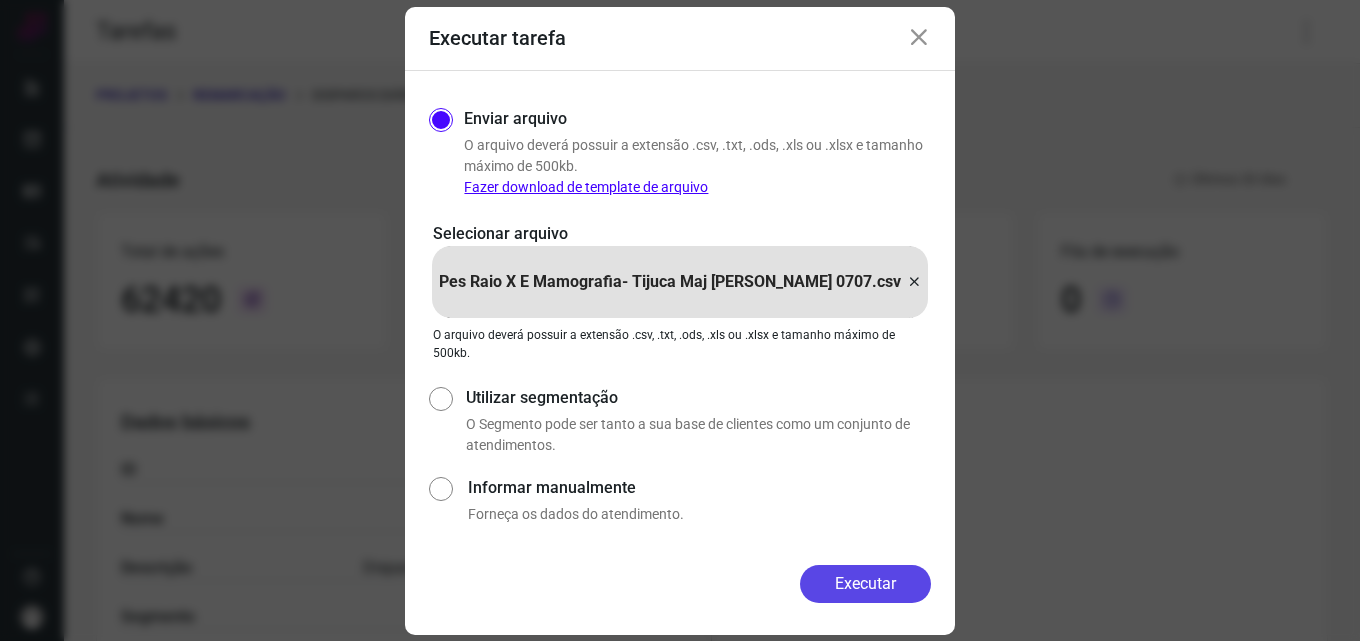 click on "Executar" at bounding box center (865, 584) 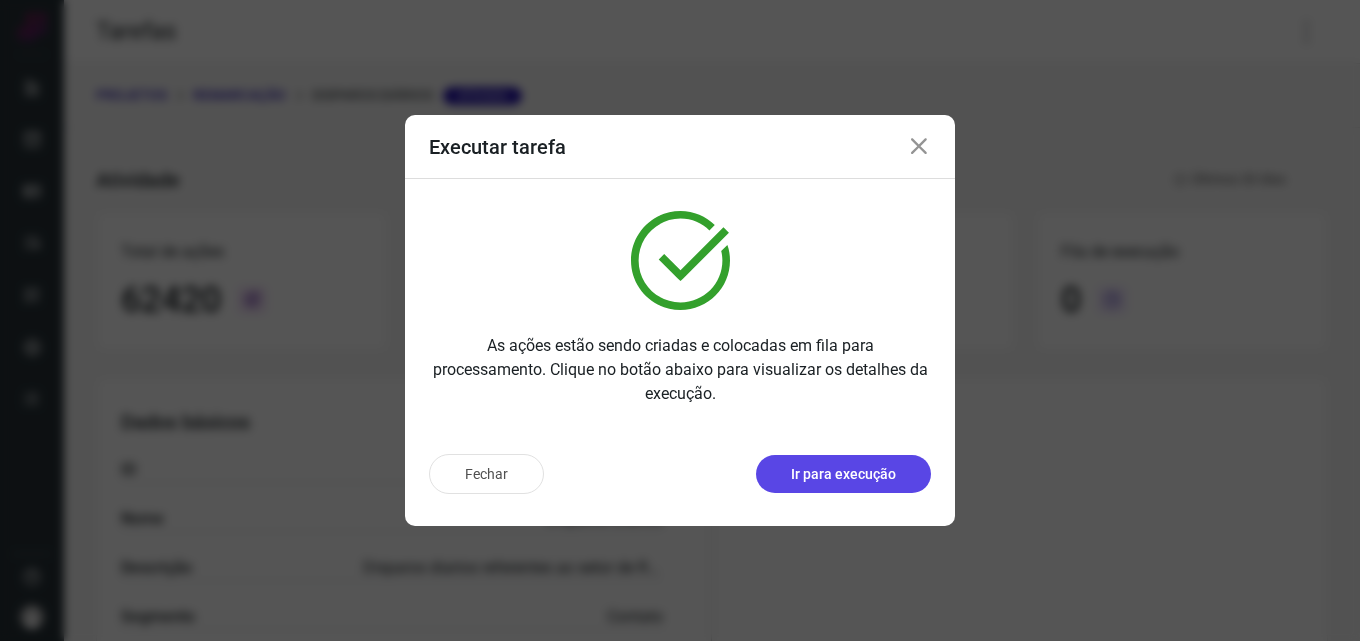 click on "Ir para execução" at bounding box center [843, 474] 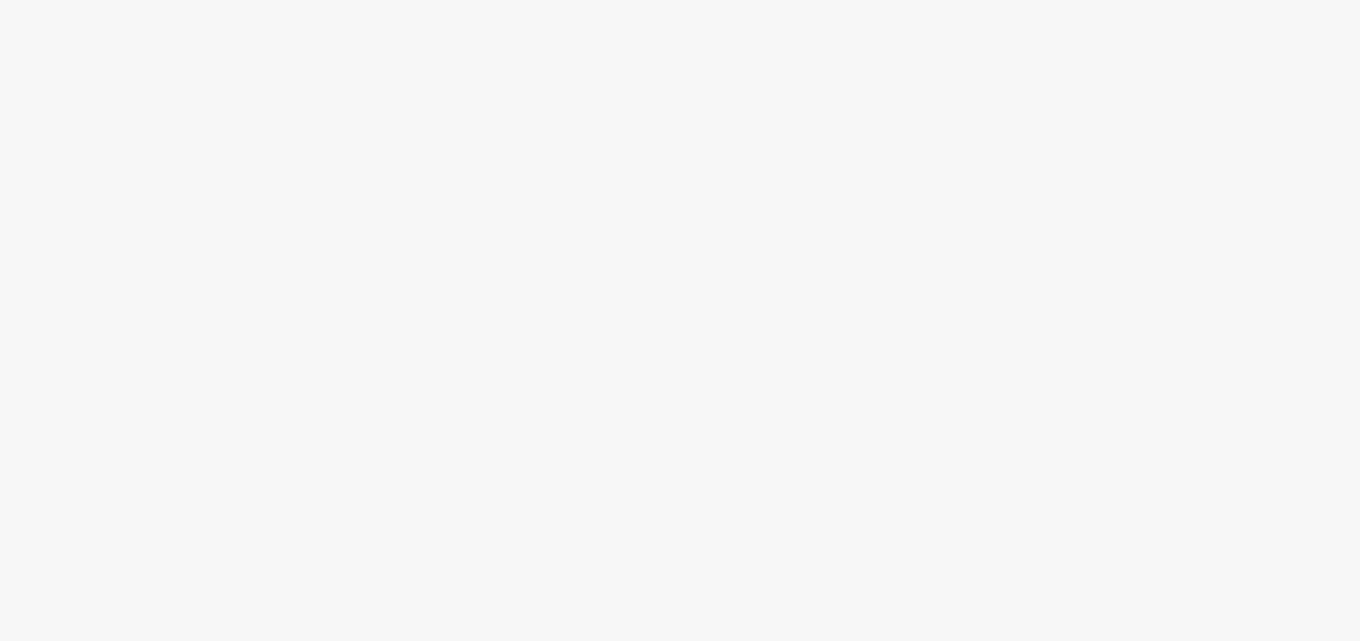 scroll, scrollTop: 0, scrollLeft: 0, axis: both 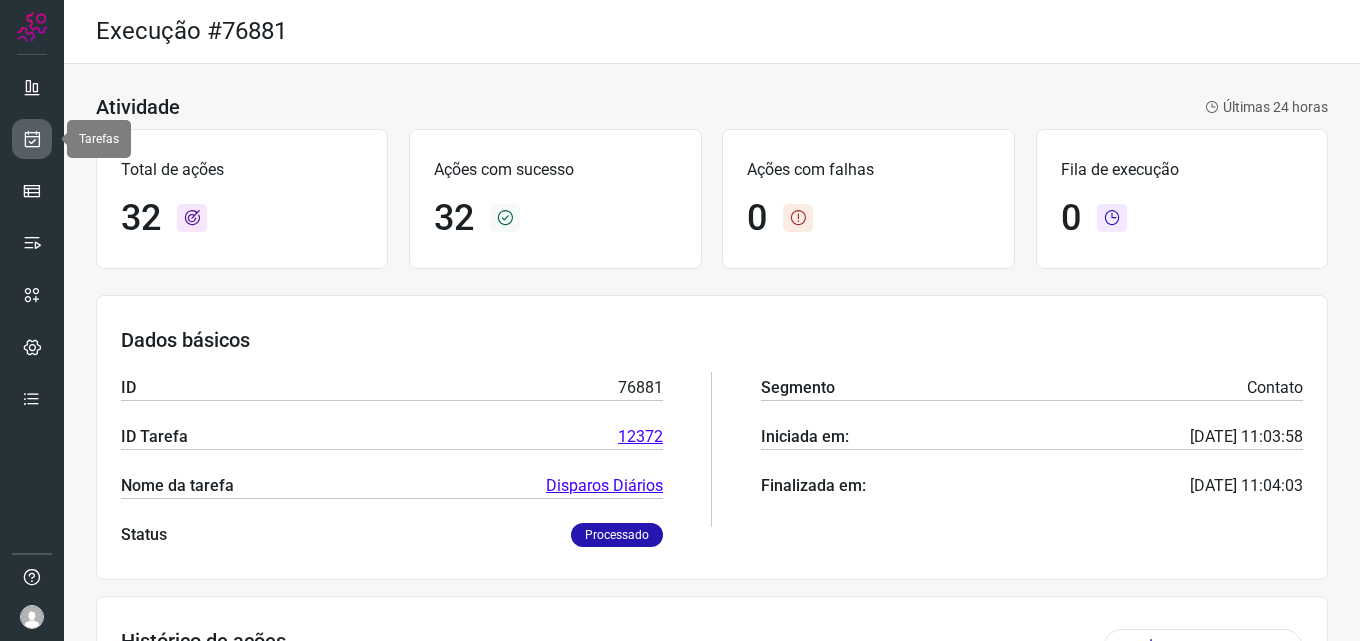 click at bounding box center (32, 139) 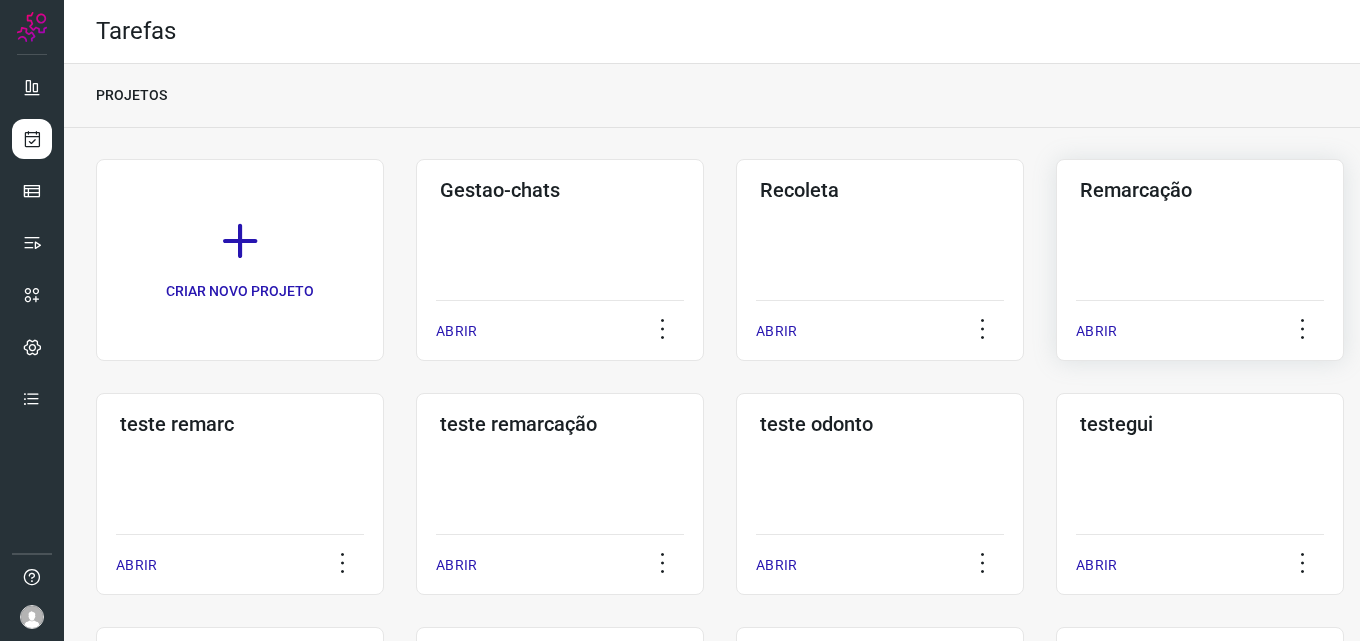 click on "Remarcação" at bounding box center [1200, 190] 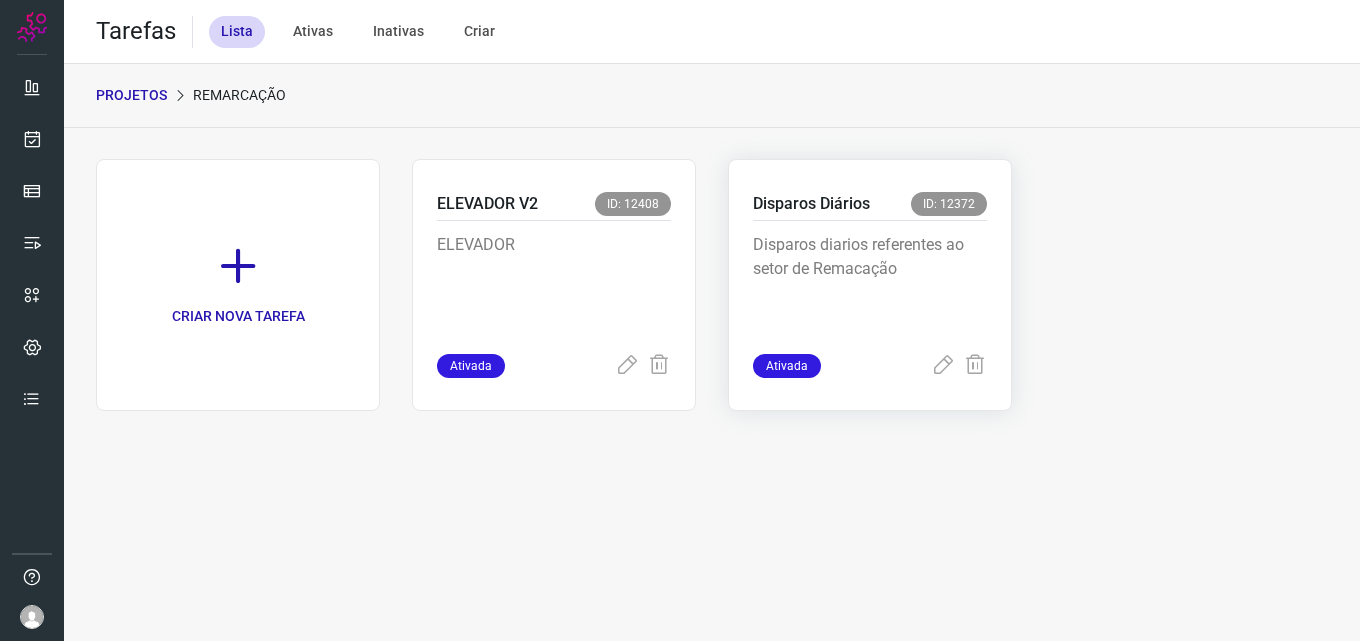 click on "Disparos diarios referentes ao setor de Remacação" at bounding box center (870, 287) 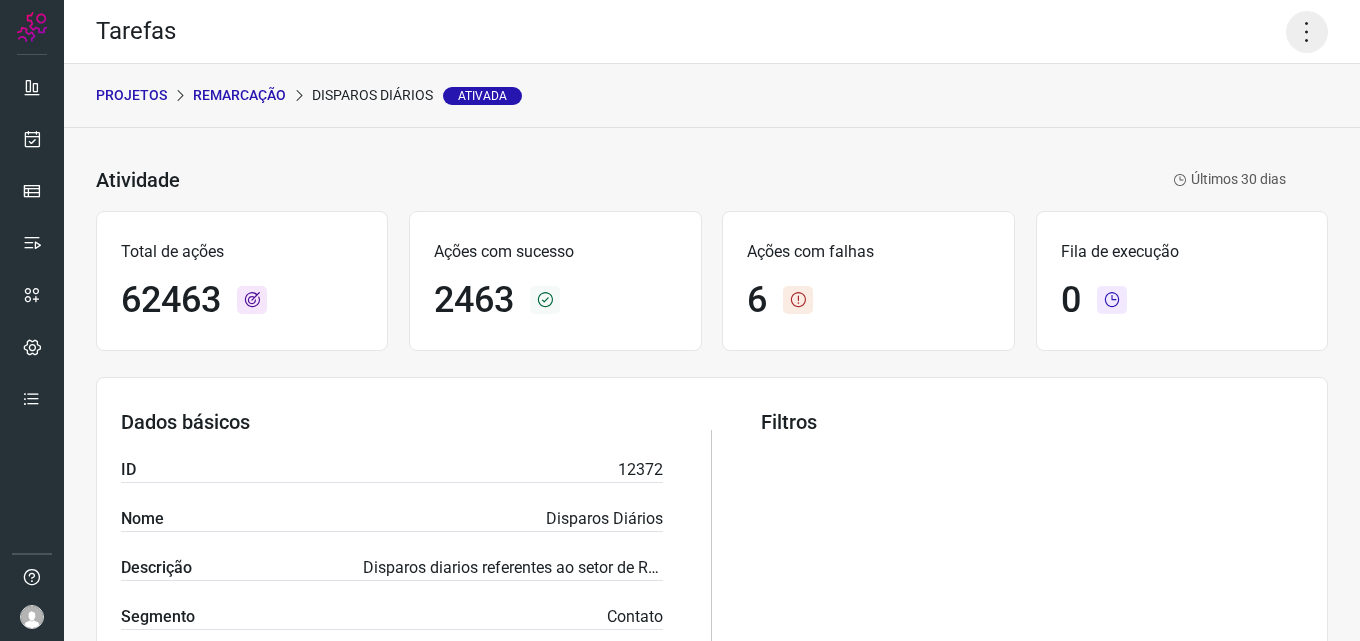 click 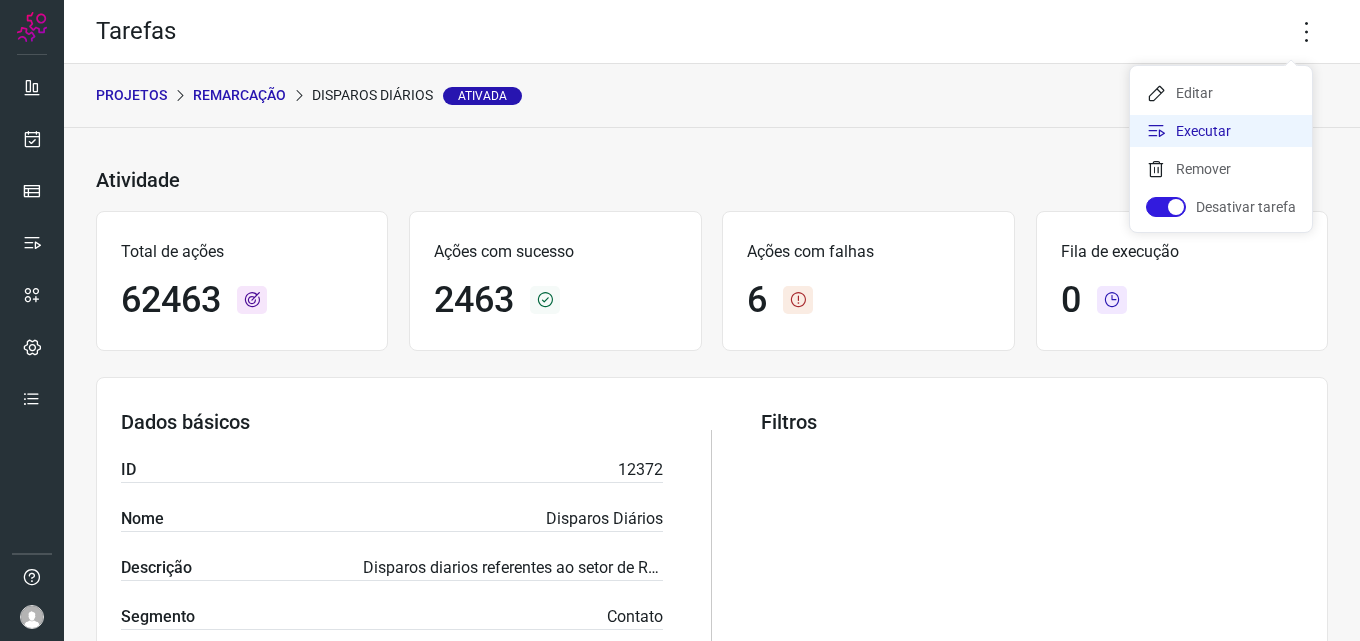 click on "Executar" 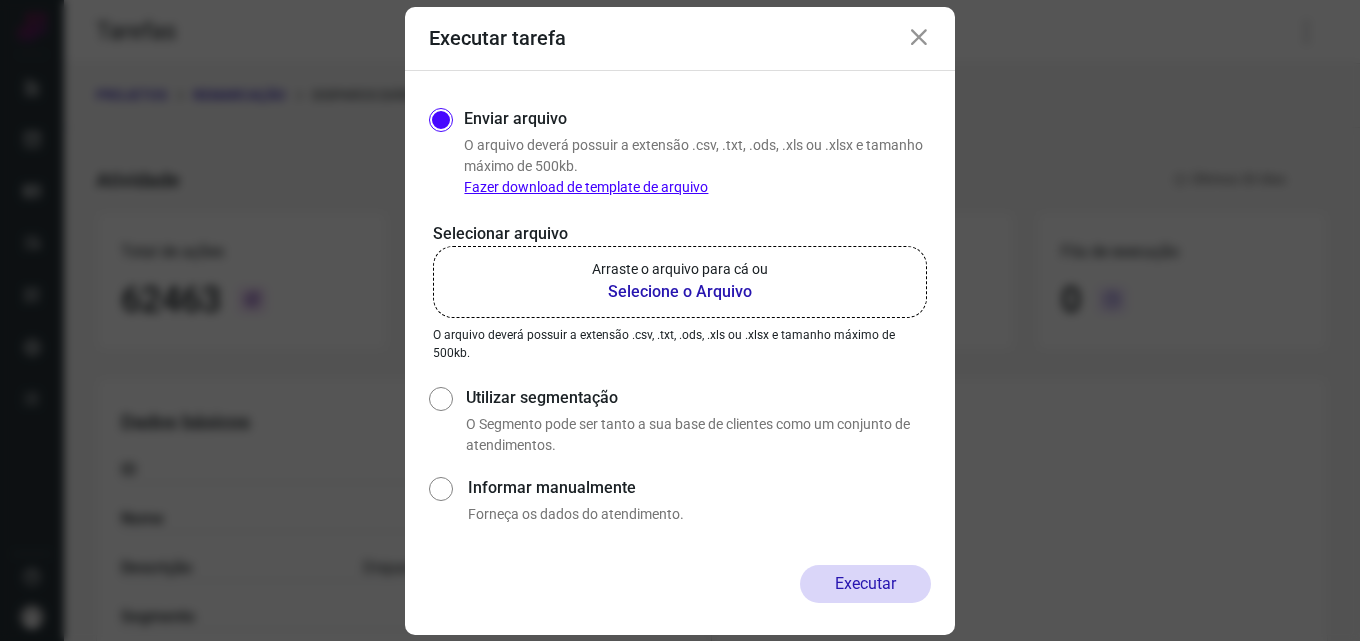 click on "Selecione o Arquivo" at bounding box center [680, 292] 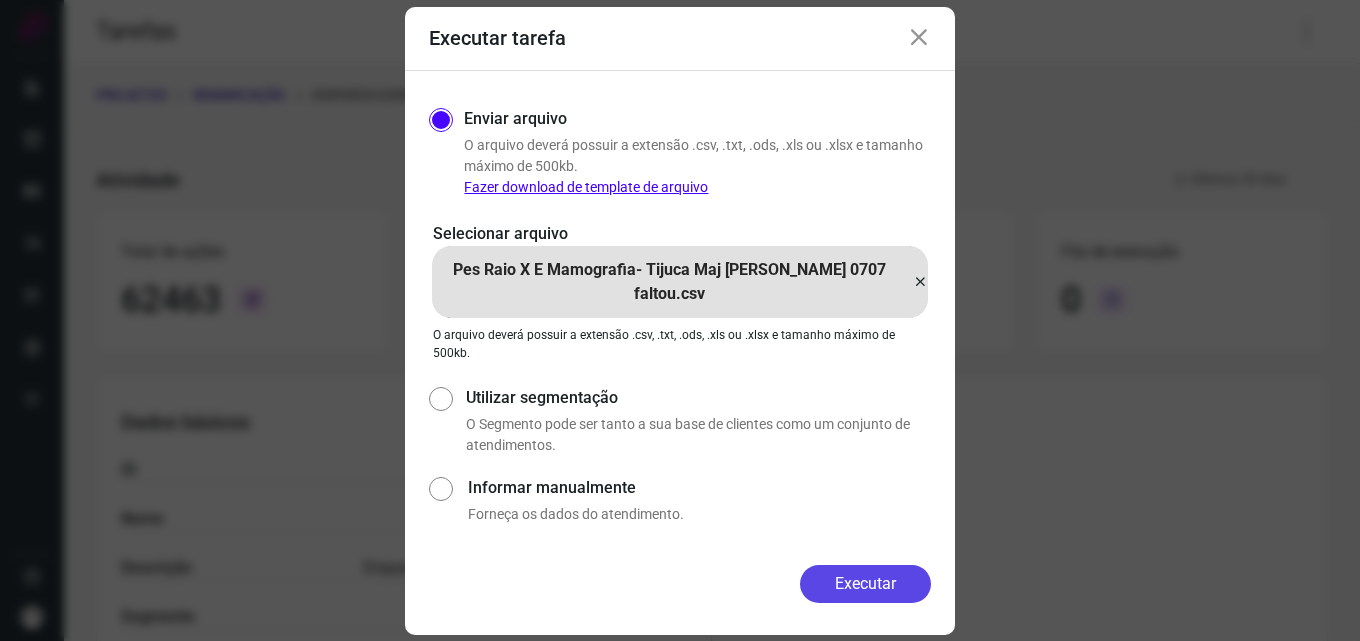 click on "Executar" at bounding box center [865, 584] 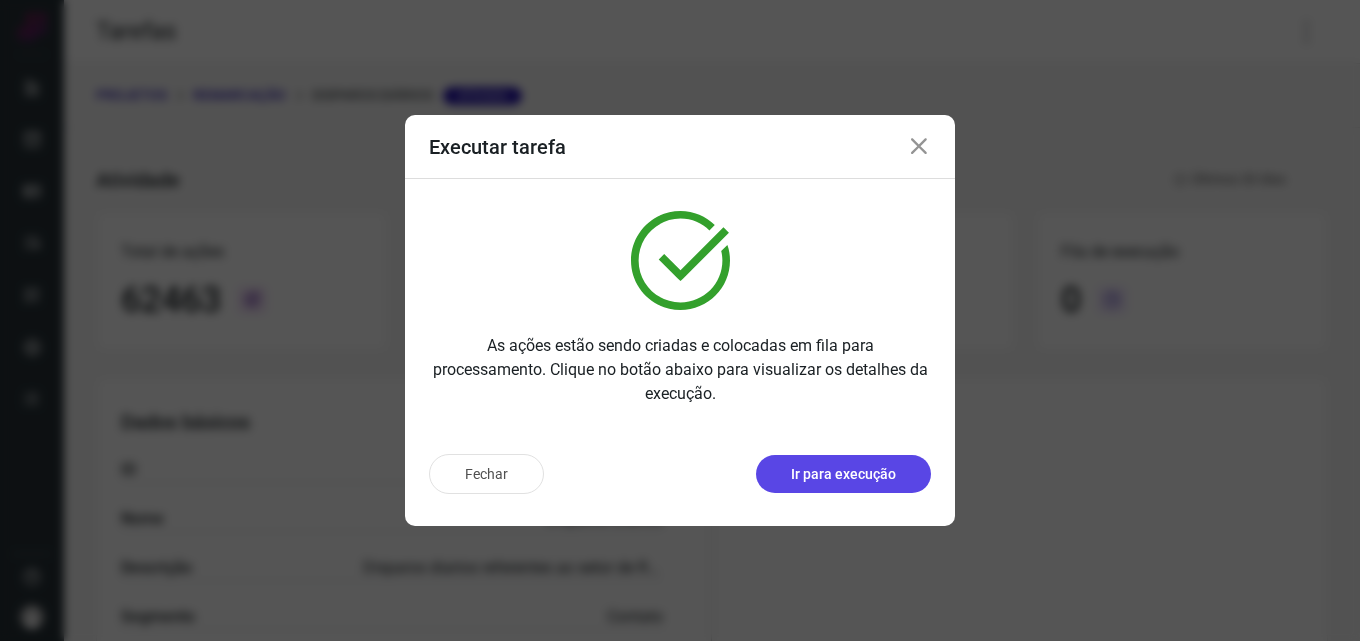 click on "Ir para execução" at bounding box center (843, 474) 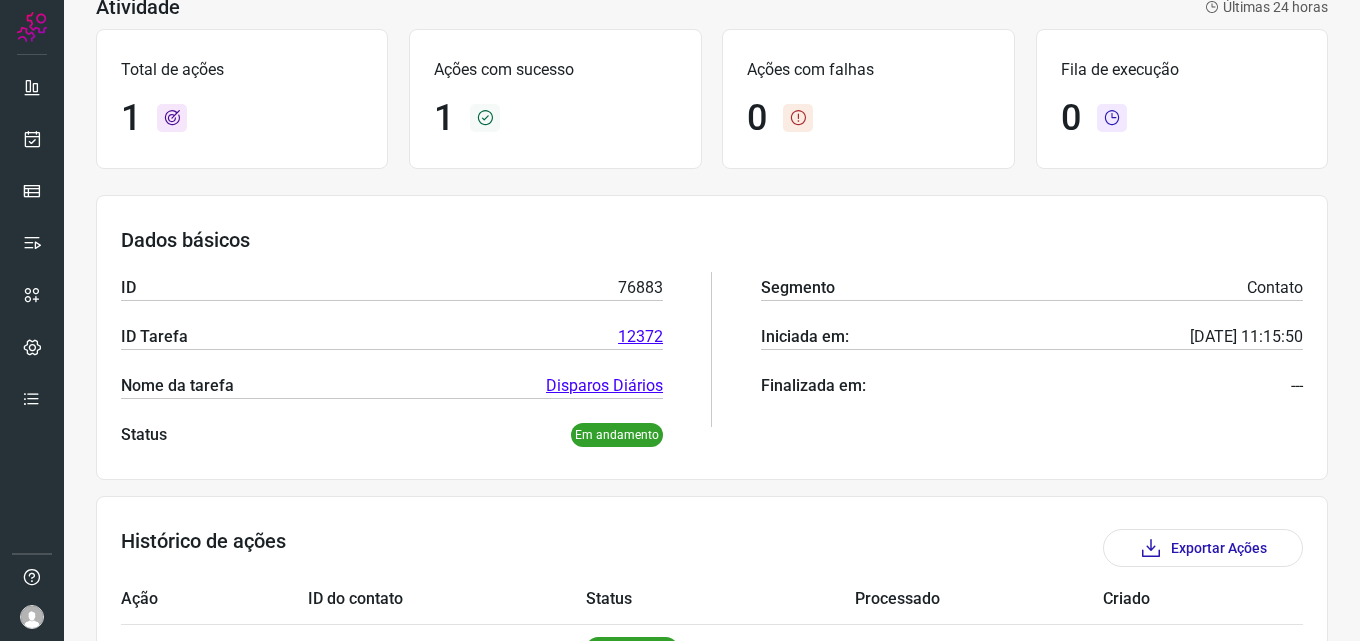 scroll, scrollTop: 0, scrollLeft: 0, axis: both 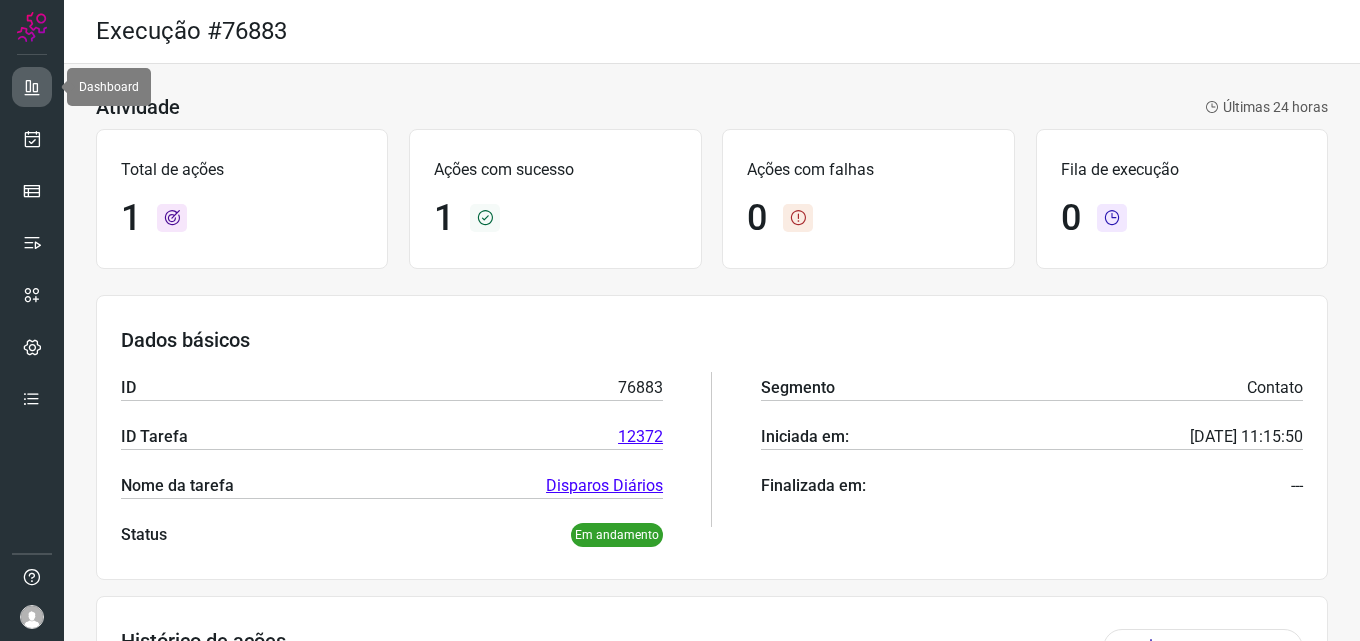 click at bounding box center (32, 87) 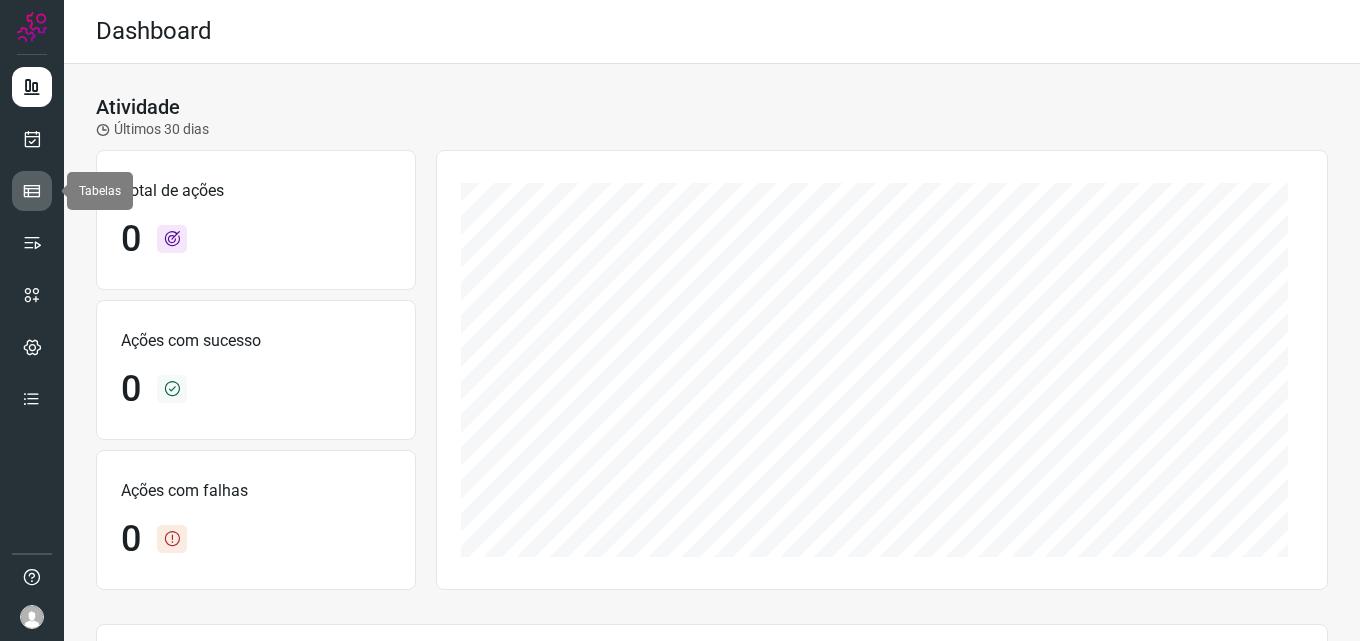 click at bounding box center [32, 191] 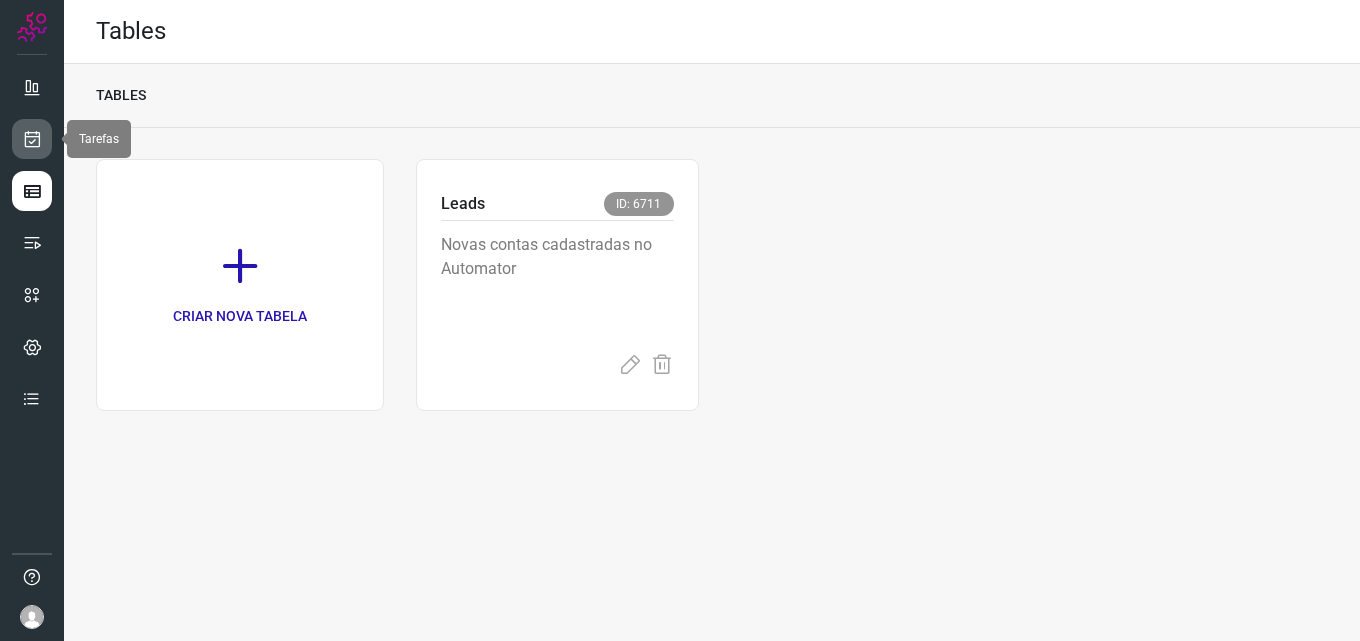 click at bounding box center (32, 139) 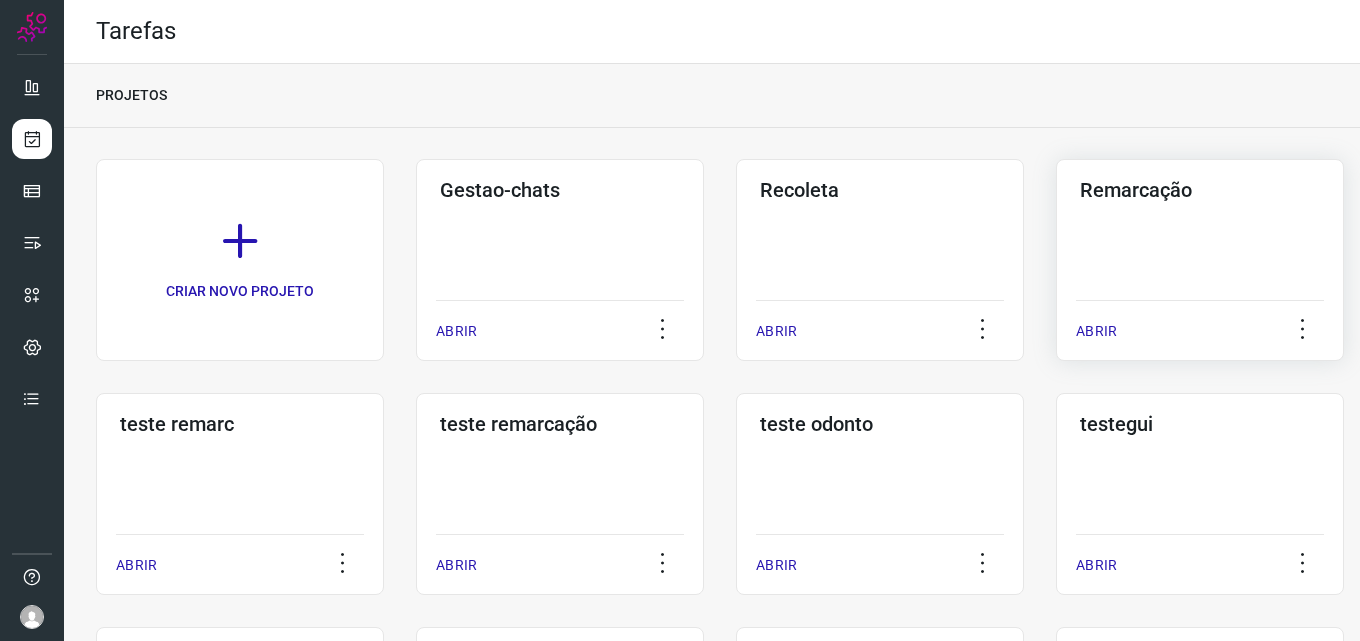 click on "Remarcação  ABRIR" 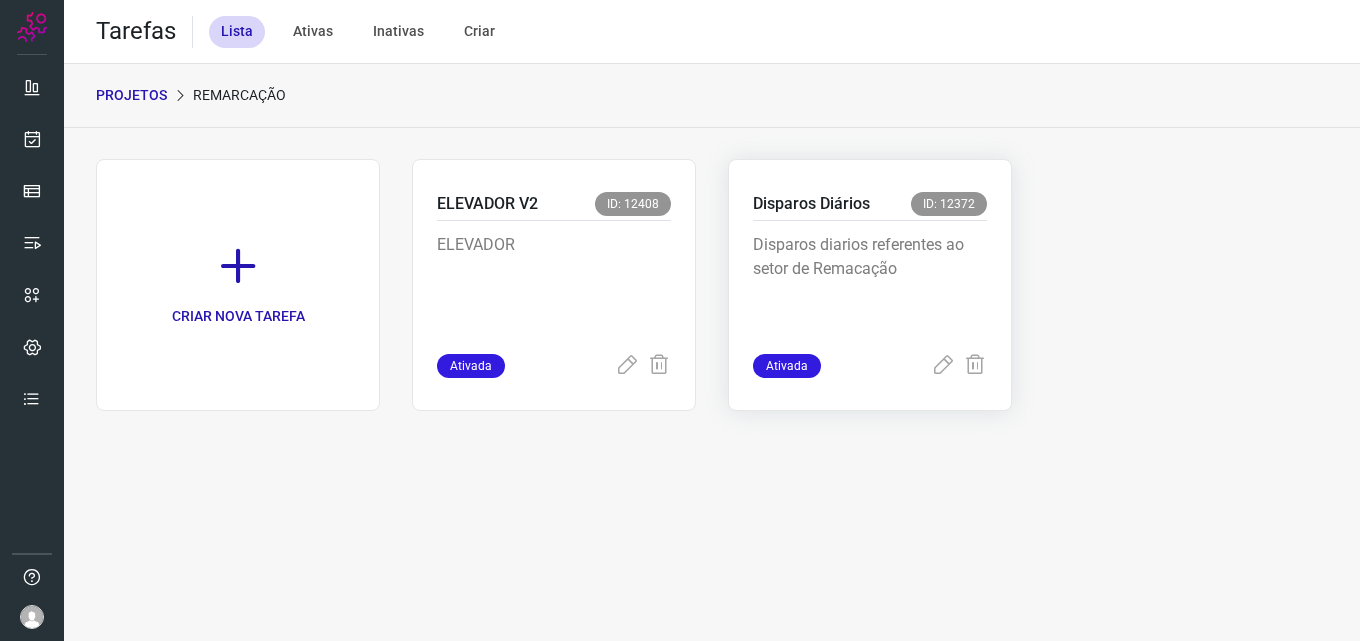 click on "Disparos diarios referentes ao setor de Remacação" at bounding box center [870, 283] 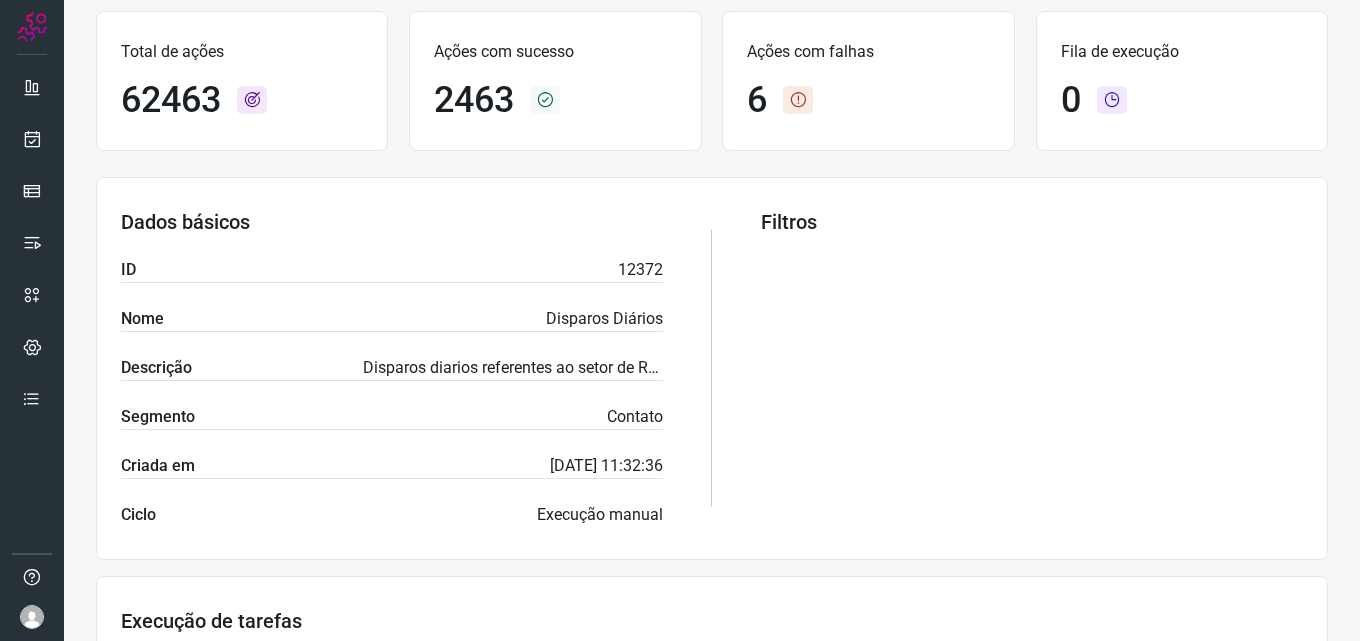 scroll, scrollTop: 0, scrollLeft: 0, axis: both 